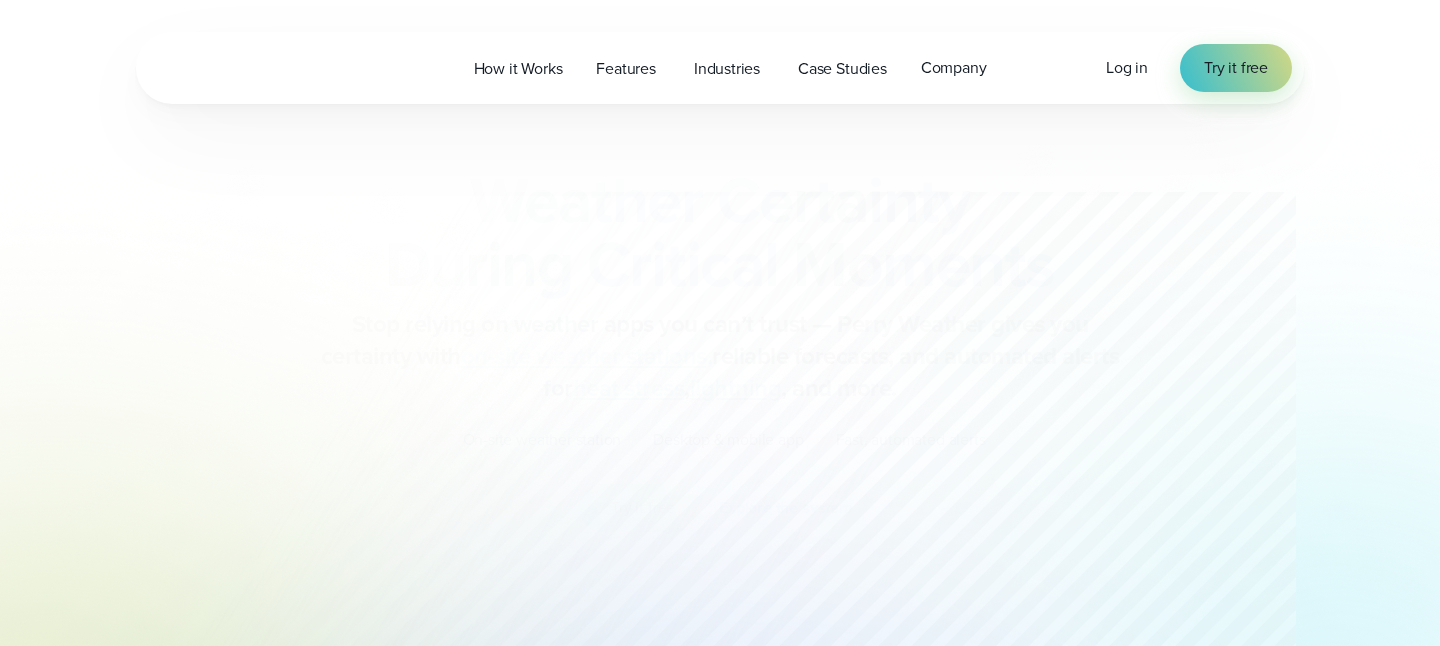 scroll, scrollTop: 0, scrollLeft: 0, axis: both 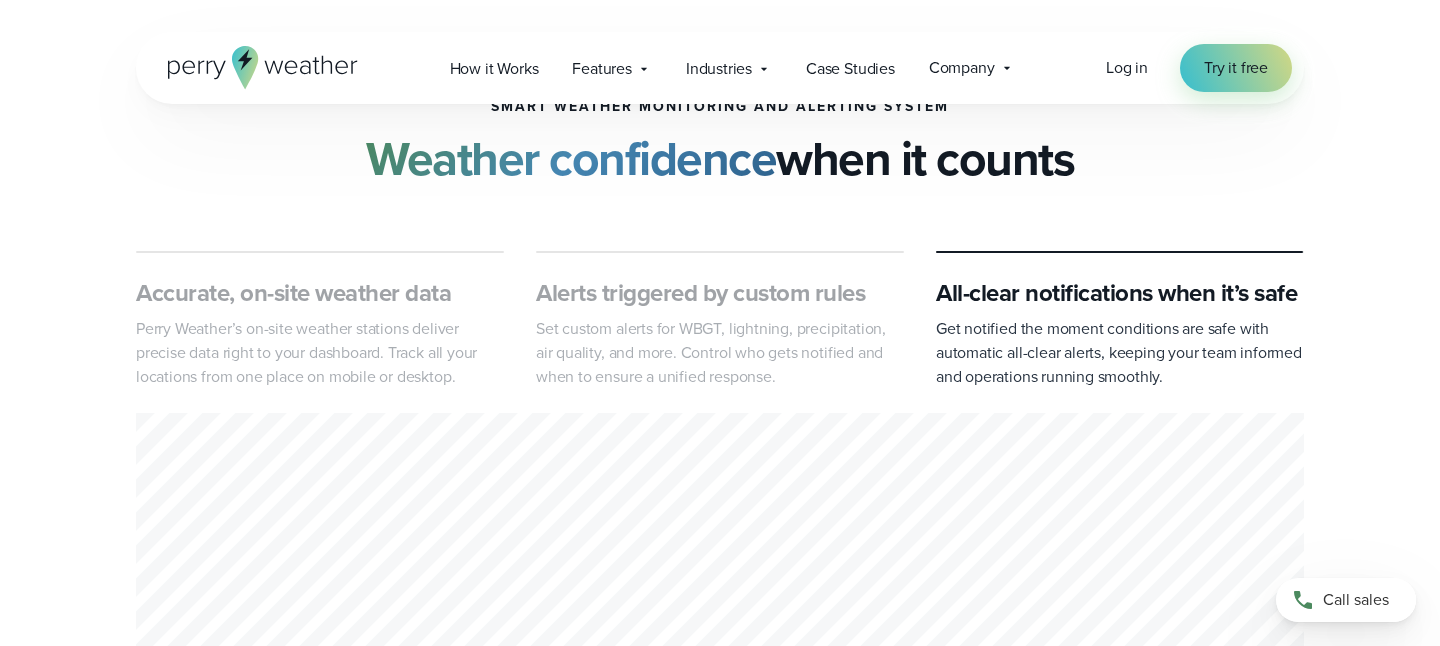 click on "Set custom alerts for WBGT, lightning, precipitation, air quality, and more. Control who gets notified and when to ensure a unified response." at bounding box center [720, 353] 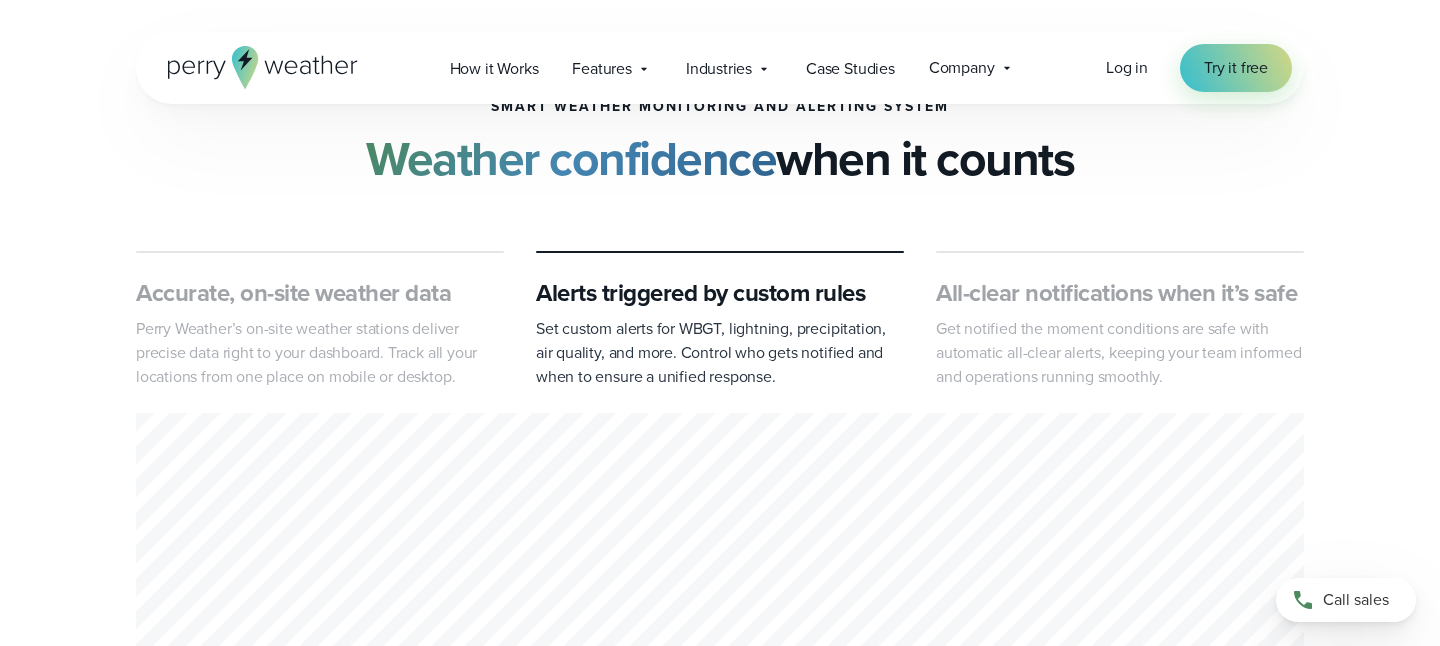 click on "Perry Weather’s on-site weather stations deliver precise data right to your dashboard. Track all your locations from one place on mobile or desktop." at bounding box center (320, 353) 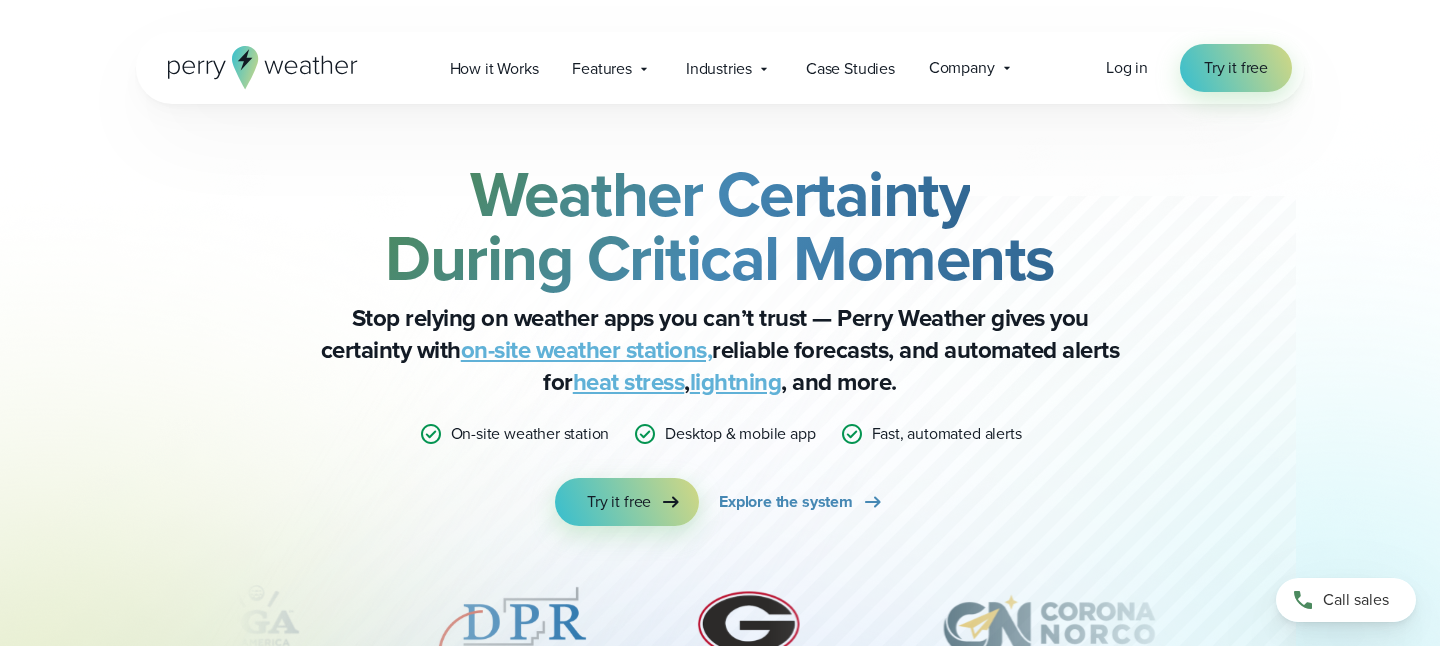 scroll, scrollTop: 9, scrollLeft: 0, axis: vertical 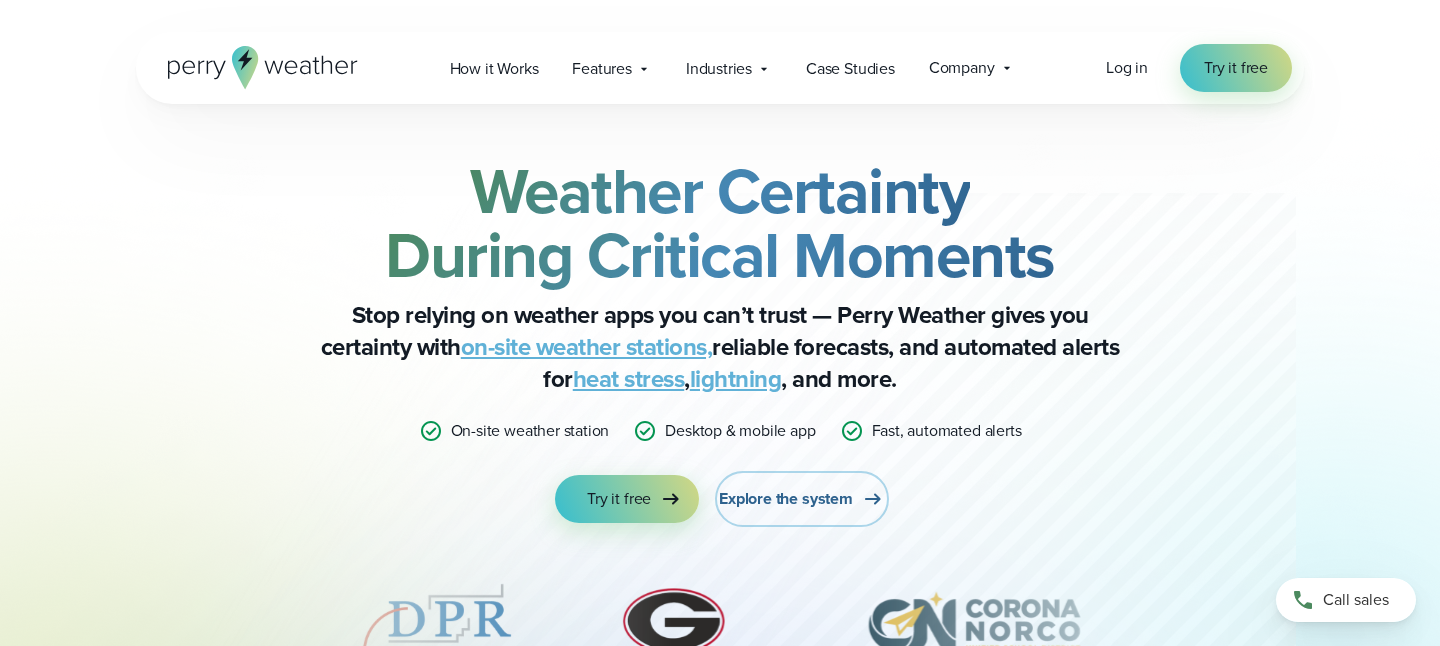 click on "Explore the system" at bounding box center [786, 499] 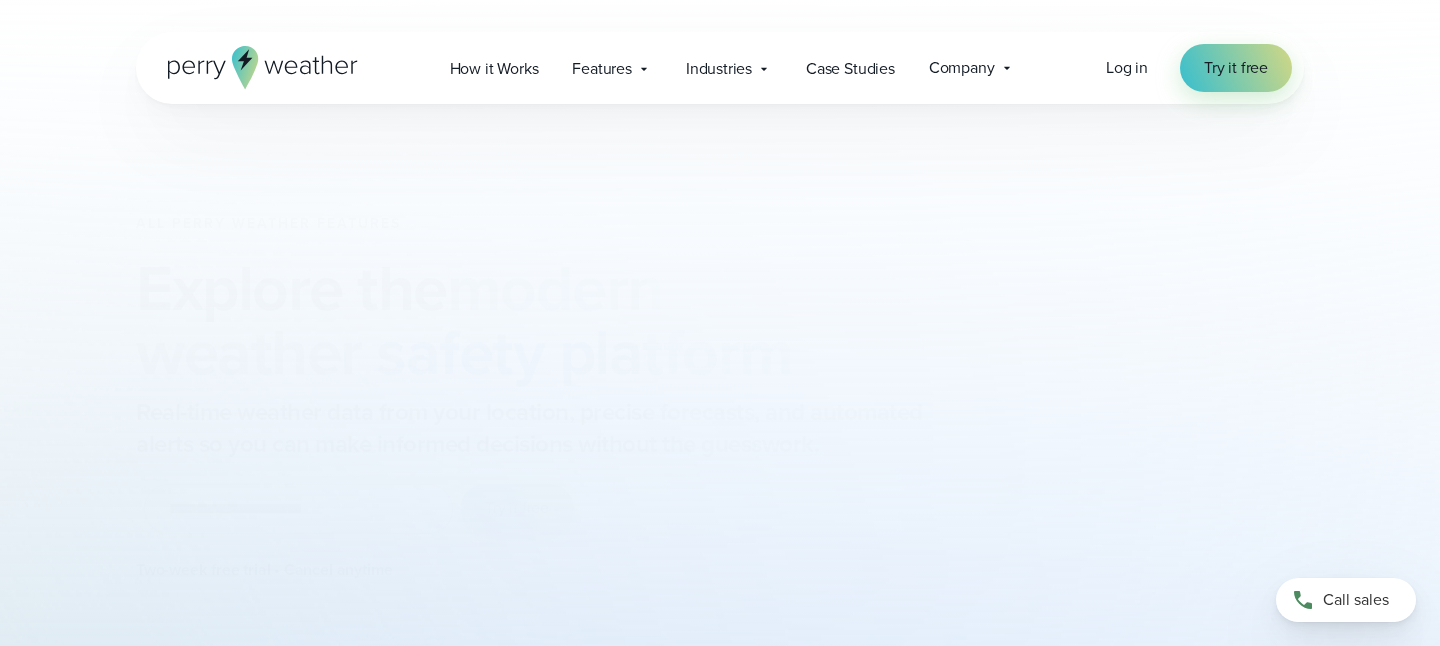 scroll, scrollTop: 0, scrollLeft: 0, axis: both 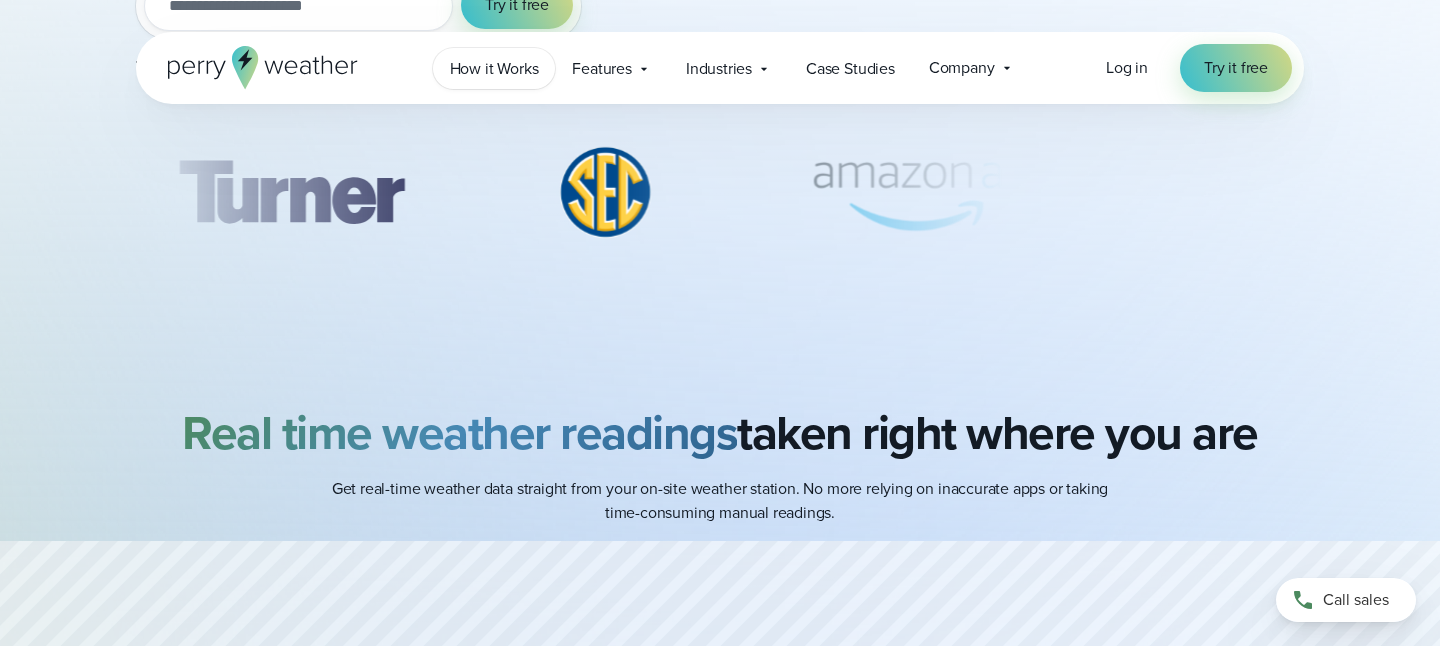 click on "How it Works" at bounding box center (494, 69) 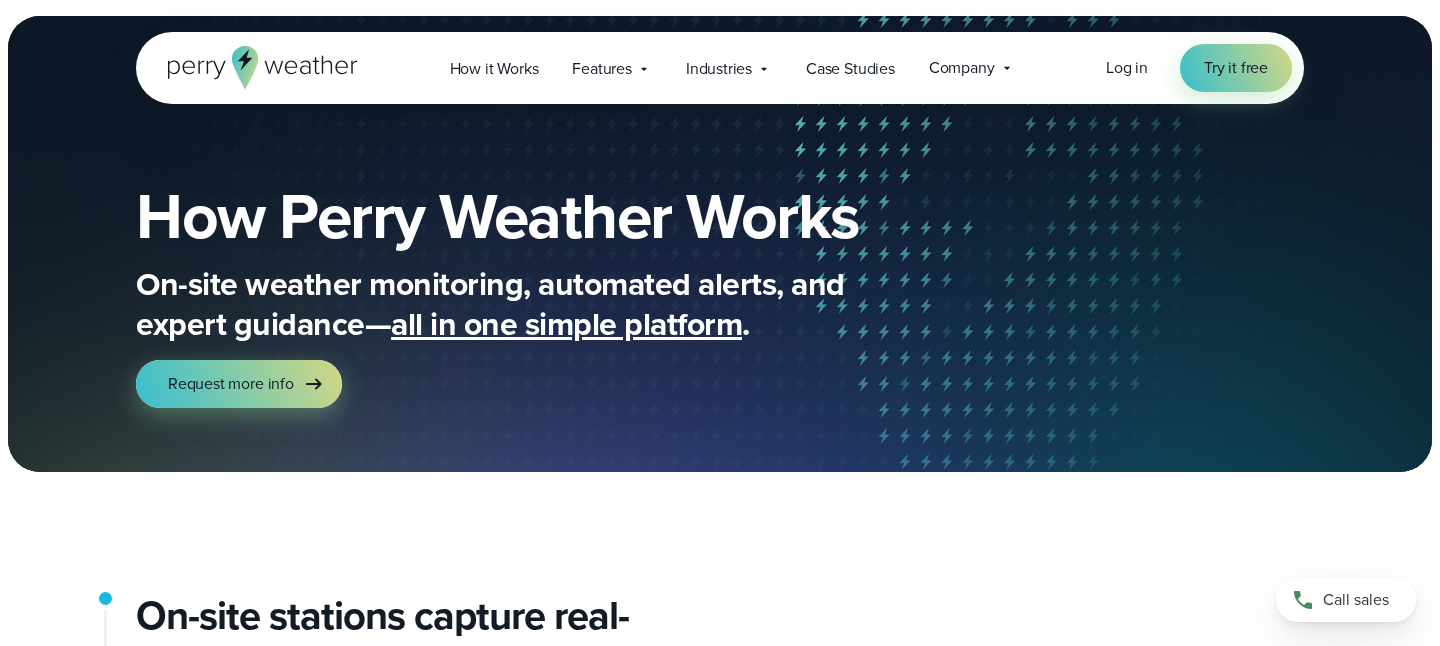 scroll, scrollTop: 0, scrollLeft: 0, axis: both 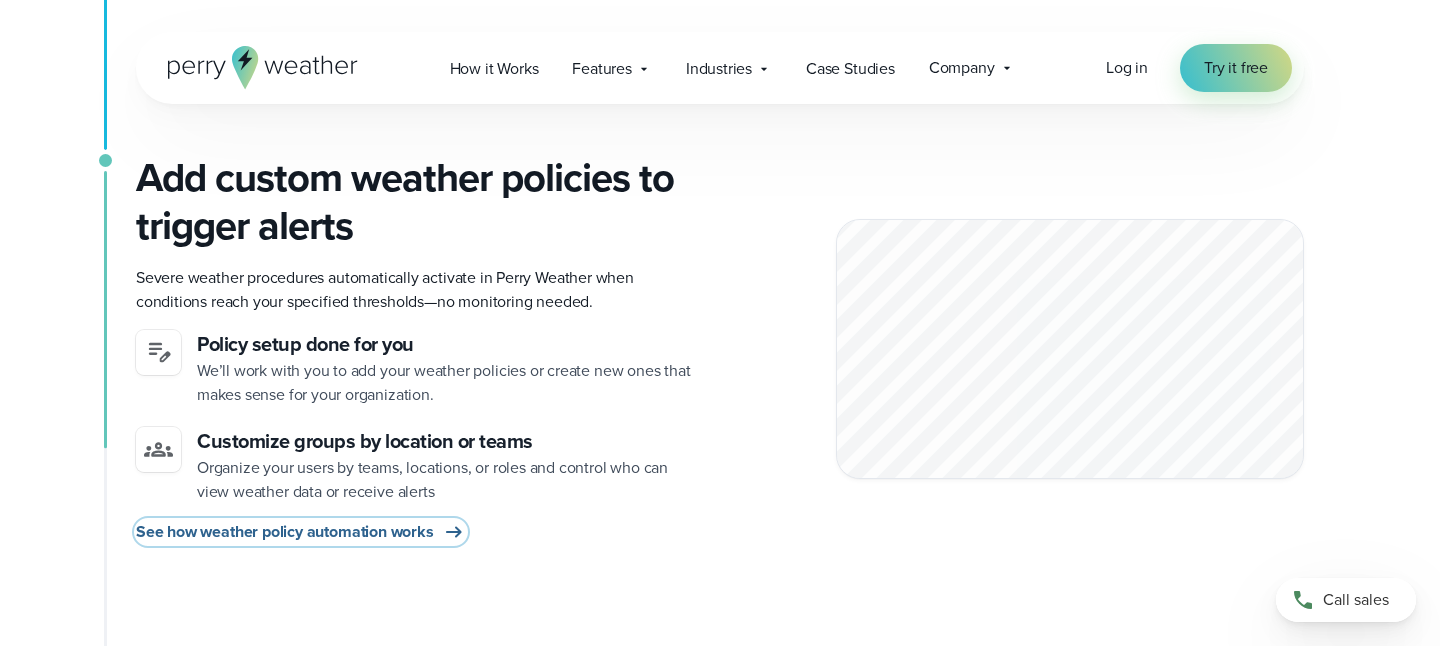 click on "See how weather policy automation works" at bounding box center (285, 532) 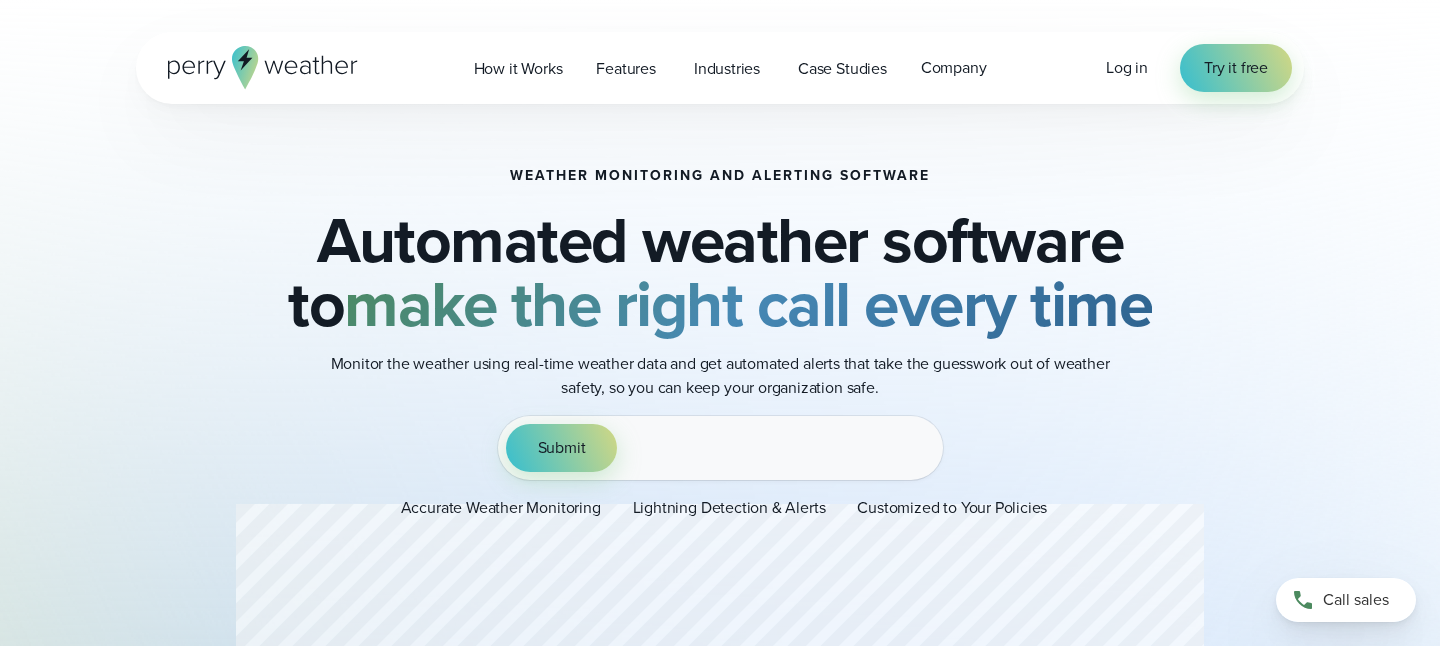 scroll, scrollTop: 0, scrollLeft: 0, axis: both 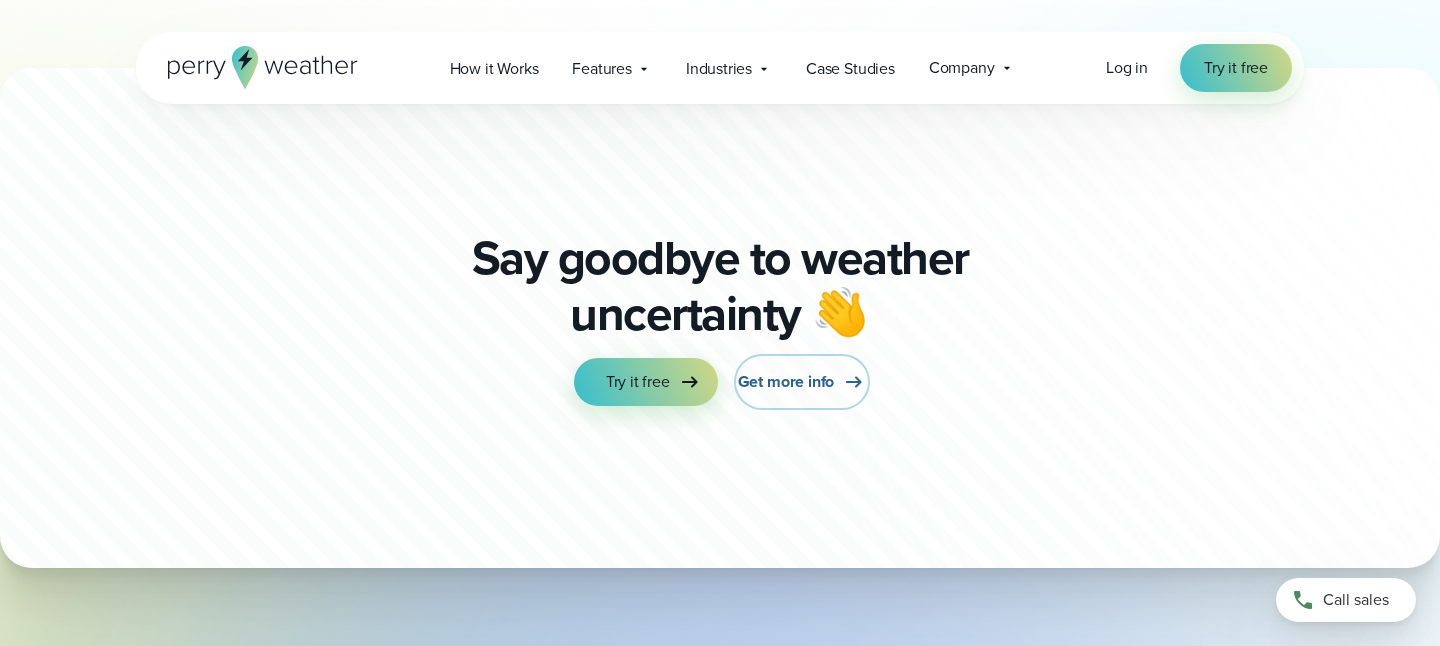 click on "Get more info" at bounding box center [802, 382] 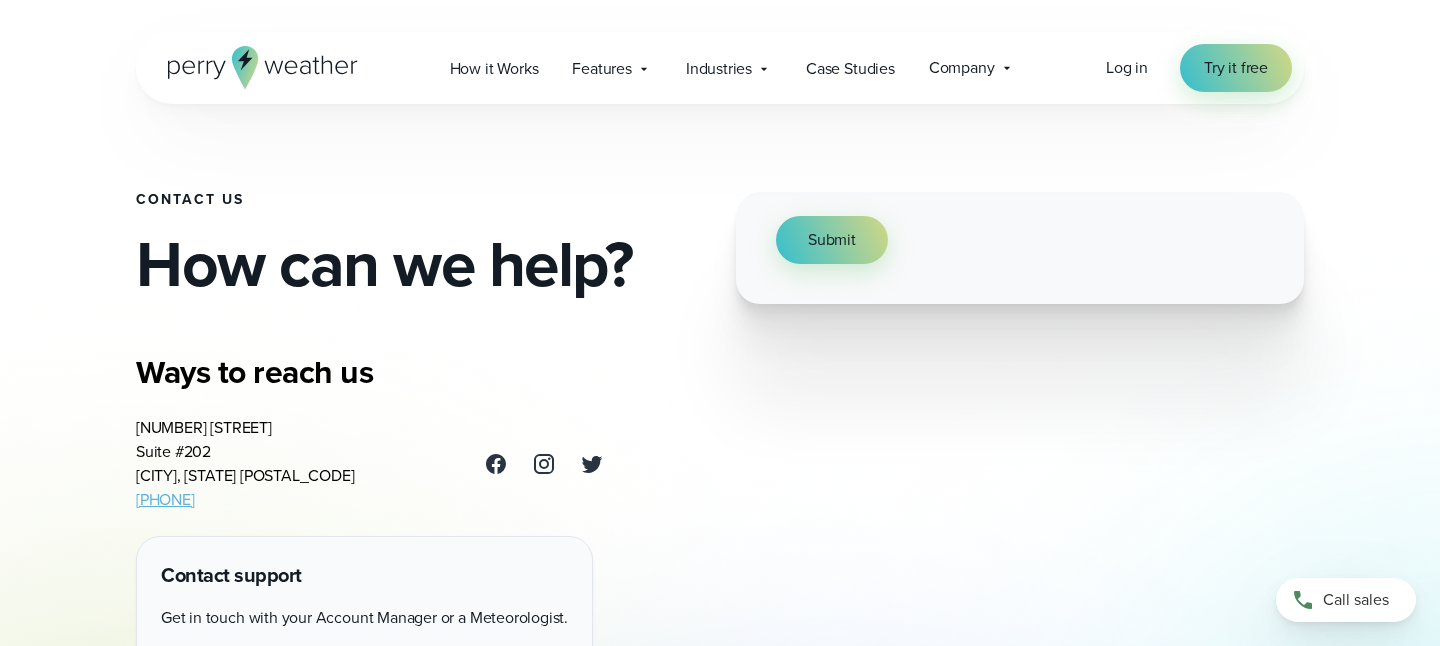 scroll, scrollTop: 0, scrollLeft: 0, axis: both 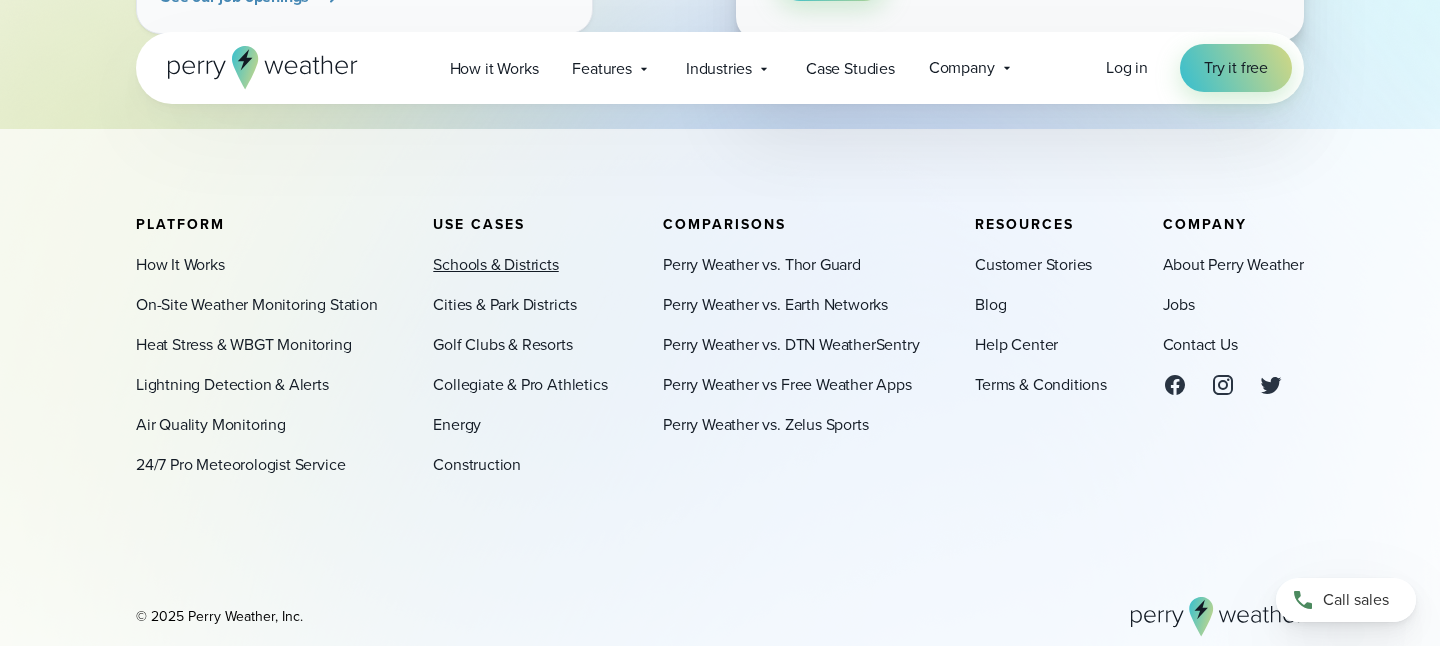 click on "Schools & Districts" at bounding box center (495, 265) 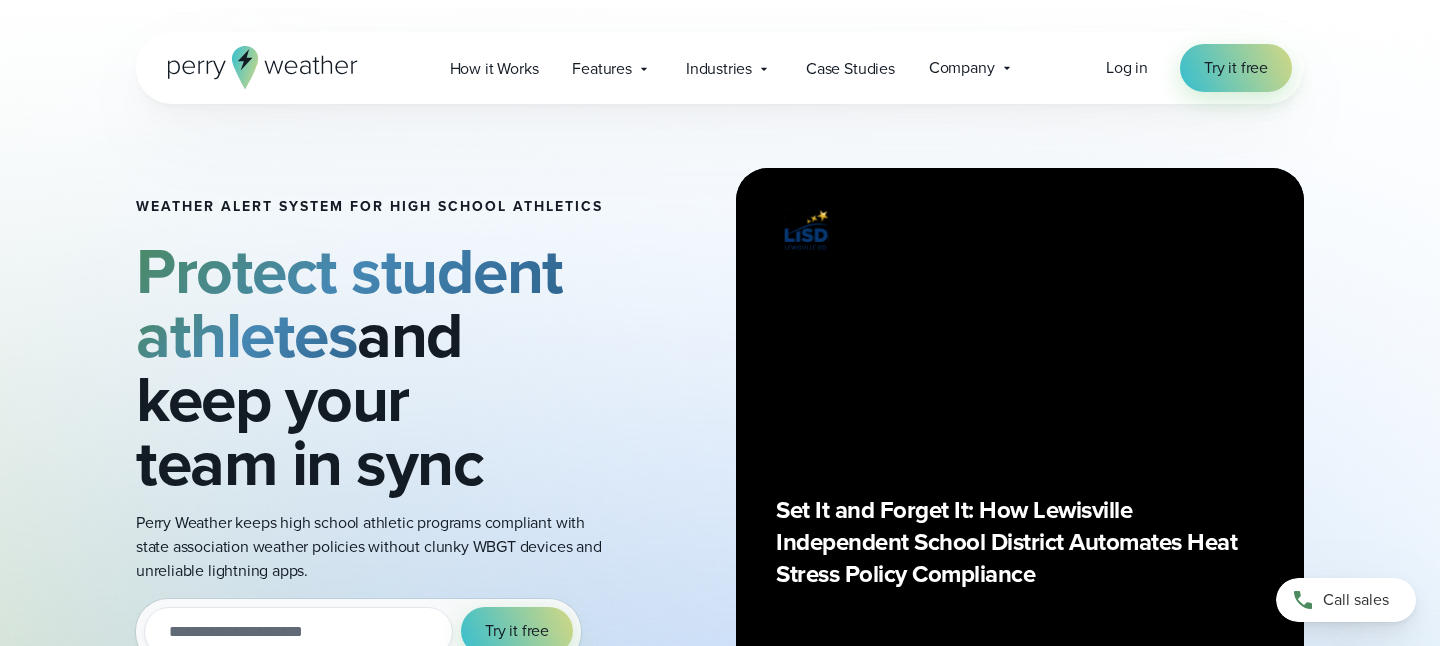 scroll, scrollTop: 0, scrollLeft: 0, axis: both 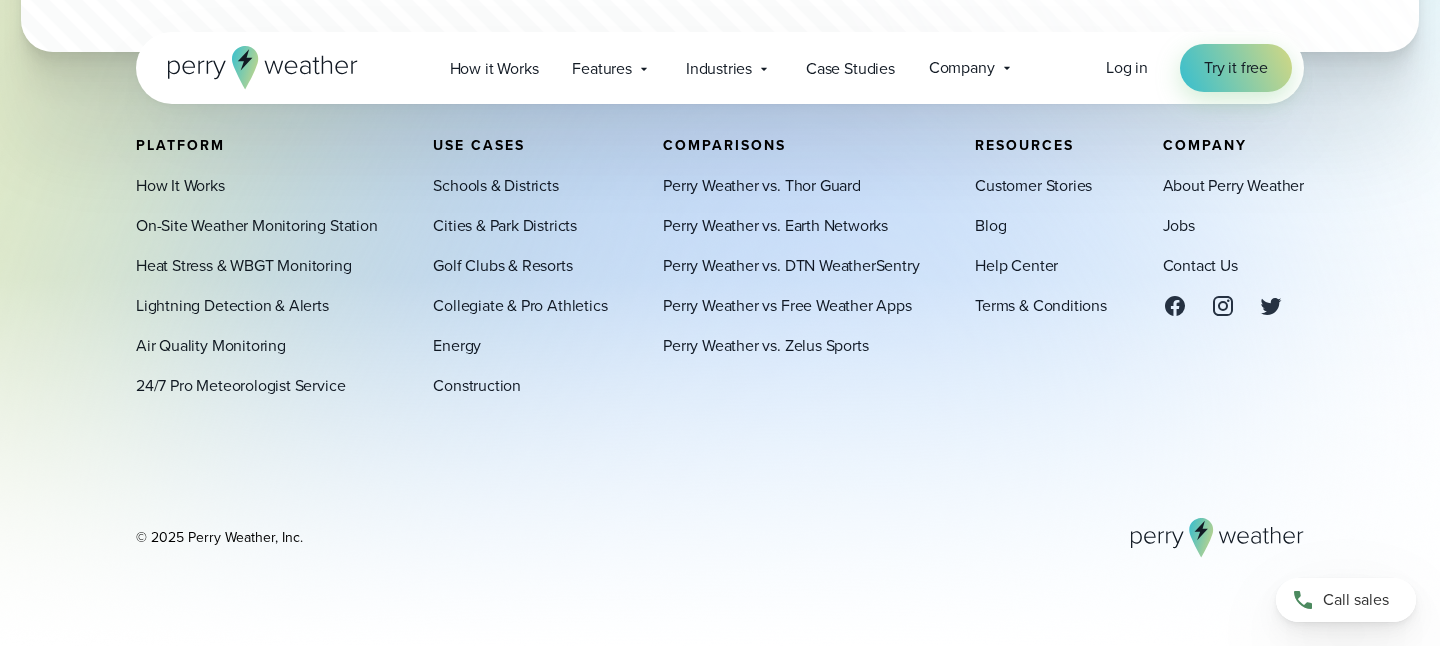 click on "How It Works
On-Site Weather Monitoring Station
Heat Stress & WBGT Monitoring
Lightning Detection & Alerts
Air Quality Monitoring
24/7 Pro Meteorologist Service" at bounding box center (257, 286) 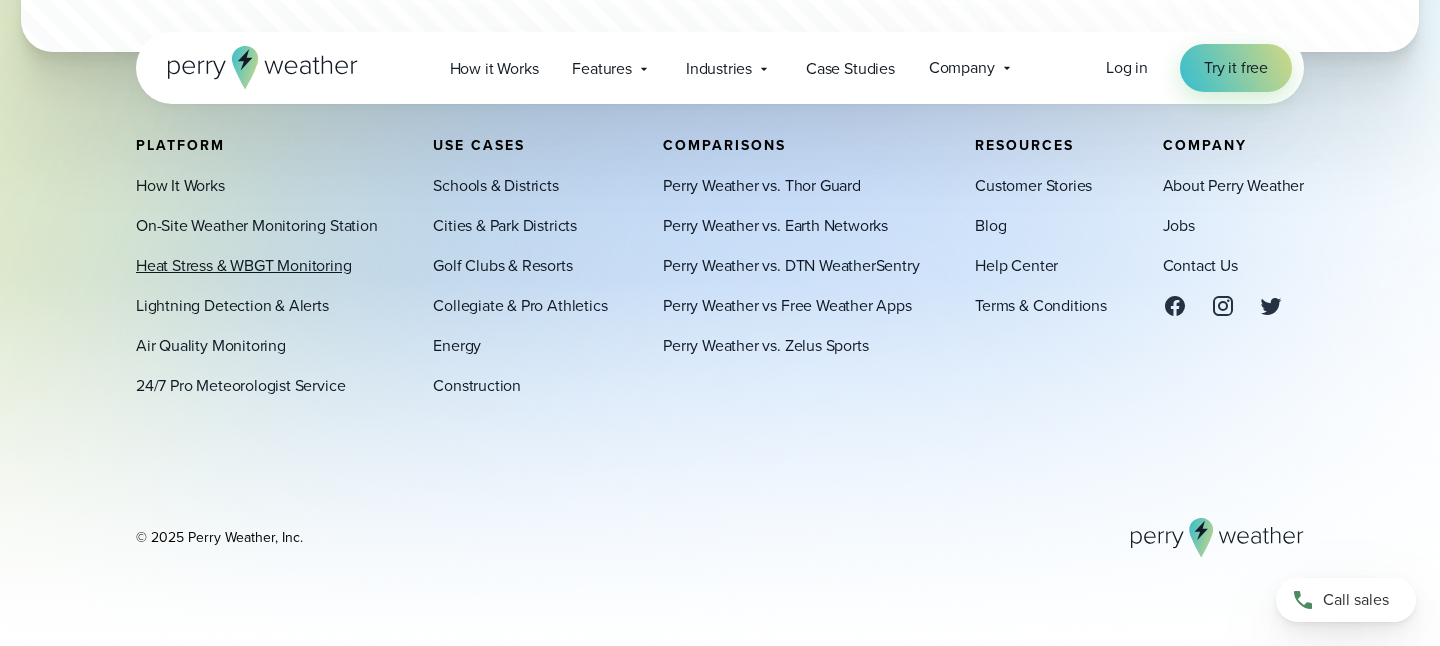 click on "Heat Stress & WBGT Monitoring" at bounding box center (244, 266) 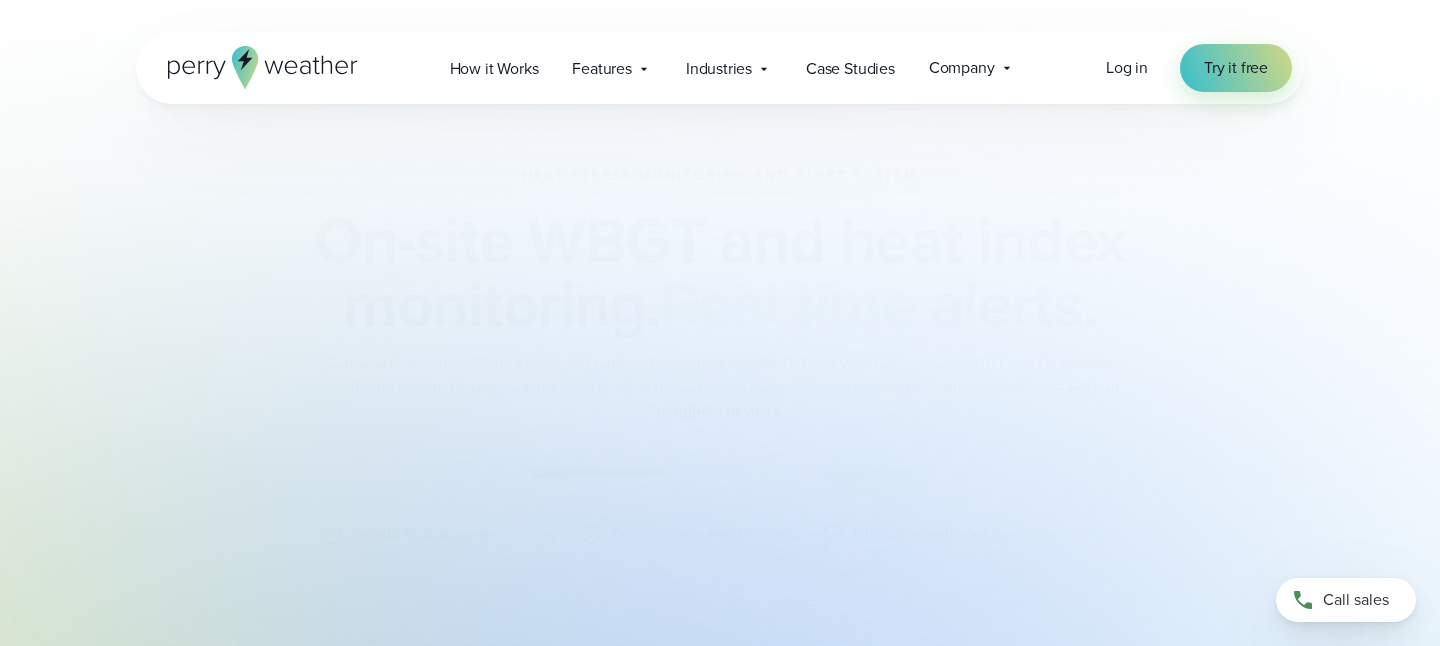 scroll, scrollTop: 0, scrollLeft: 0, axis: both 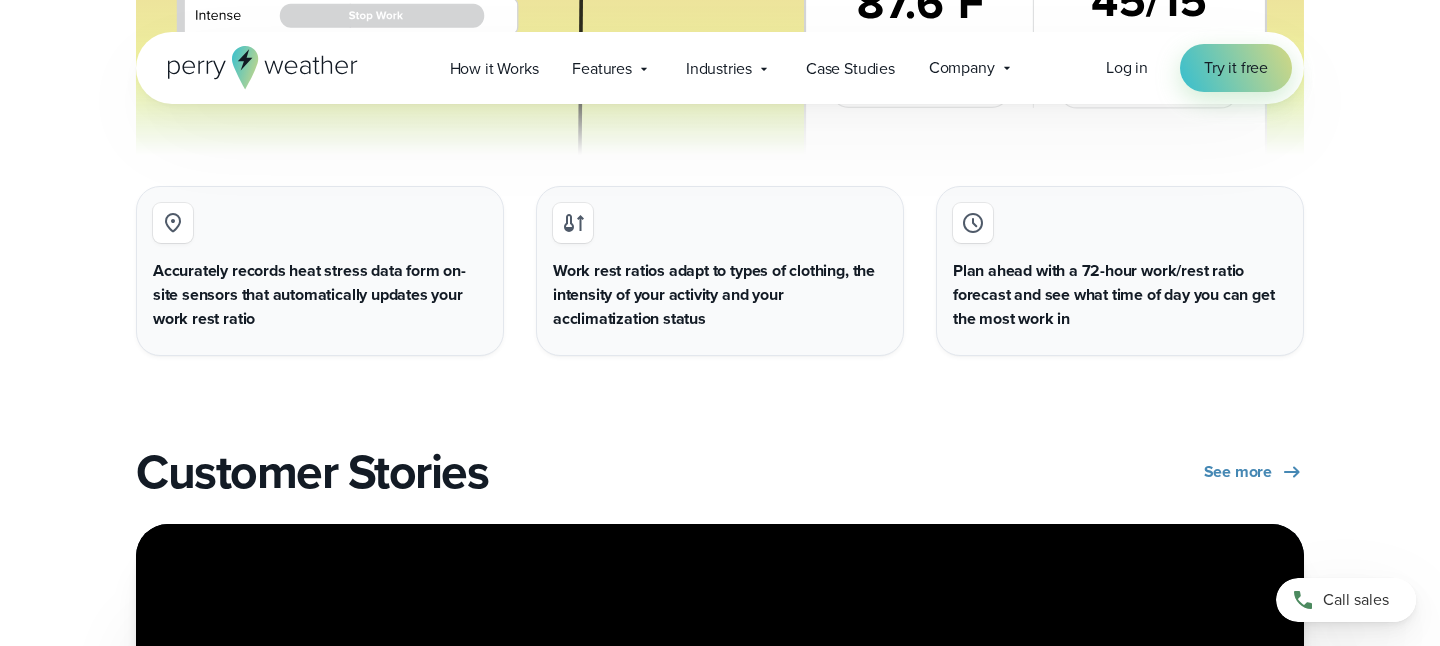click on "Heat Stress Monitoring and Alert System
On-site WBGT and heat index monitoring.  Real time alerts.
Automate compliance with indoor and outdoor heat stress standards. Perry Weather’s on-site WBGT and Heat Index monitoring system delivers real-time alerts when temperatures exceed your exertional heat stress thresholds— without handheld devices.
Try it out with a free two-week trial. Start today. utm_campaign utm_content utm_medium utm_source utm_term
Try it free" at bounding box center [720, -438] 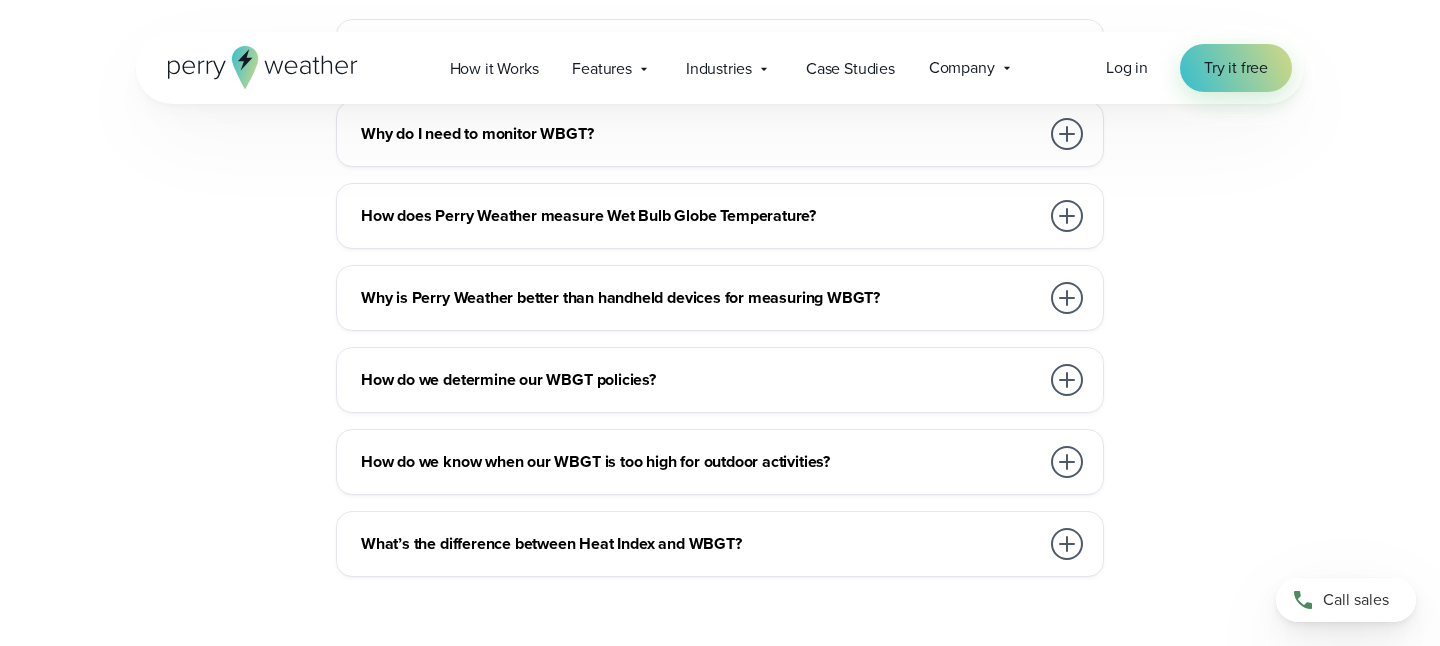 scroll, scrollTop: 5765, scrollLeft: 0, axis: vertical 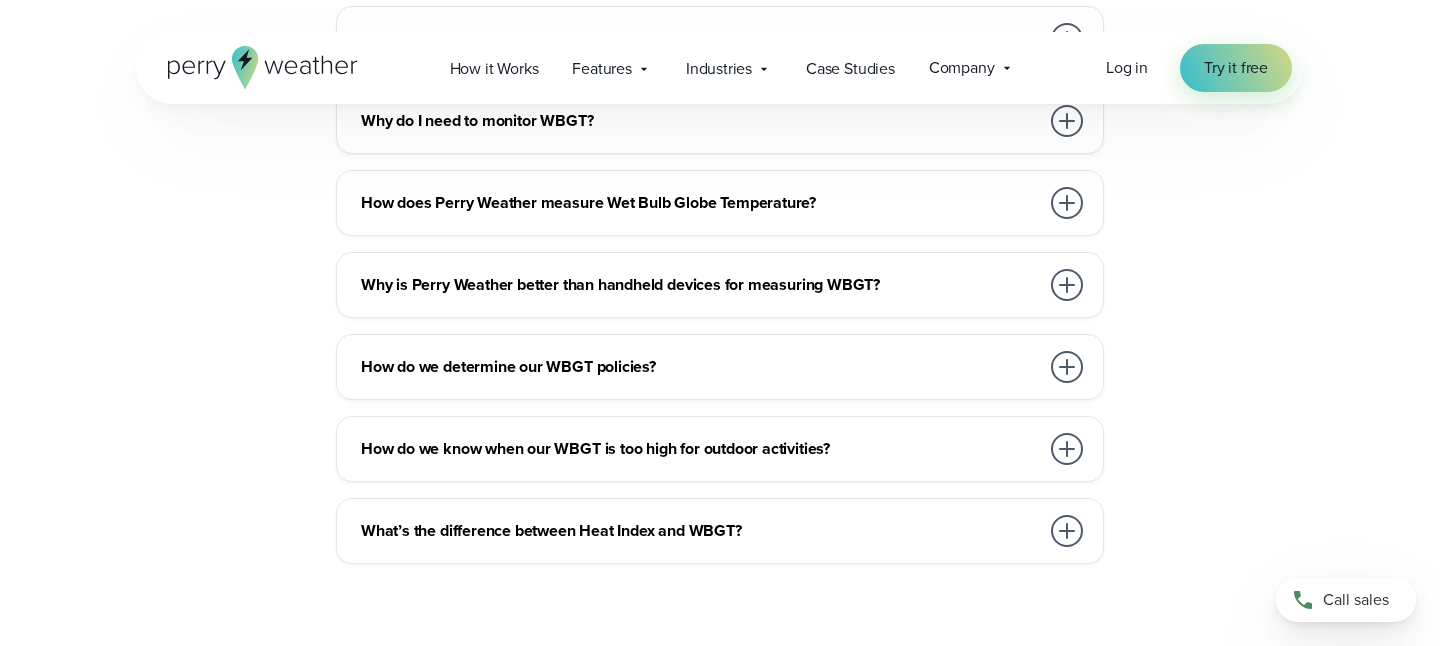 click on "How do we determine our WBGT policies?" at bounding box center [700, 367] 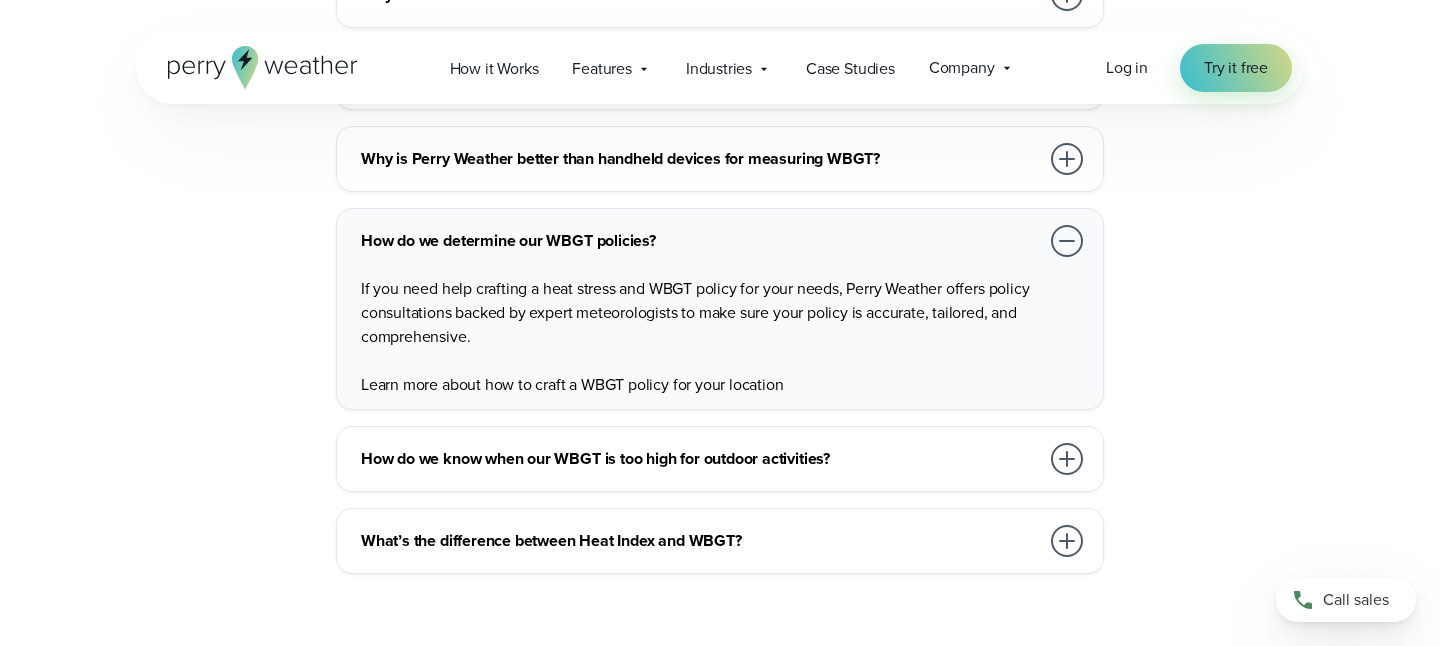 scroll, scrollTop: 5893, scrollLeft: 0, axis: vertical 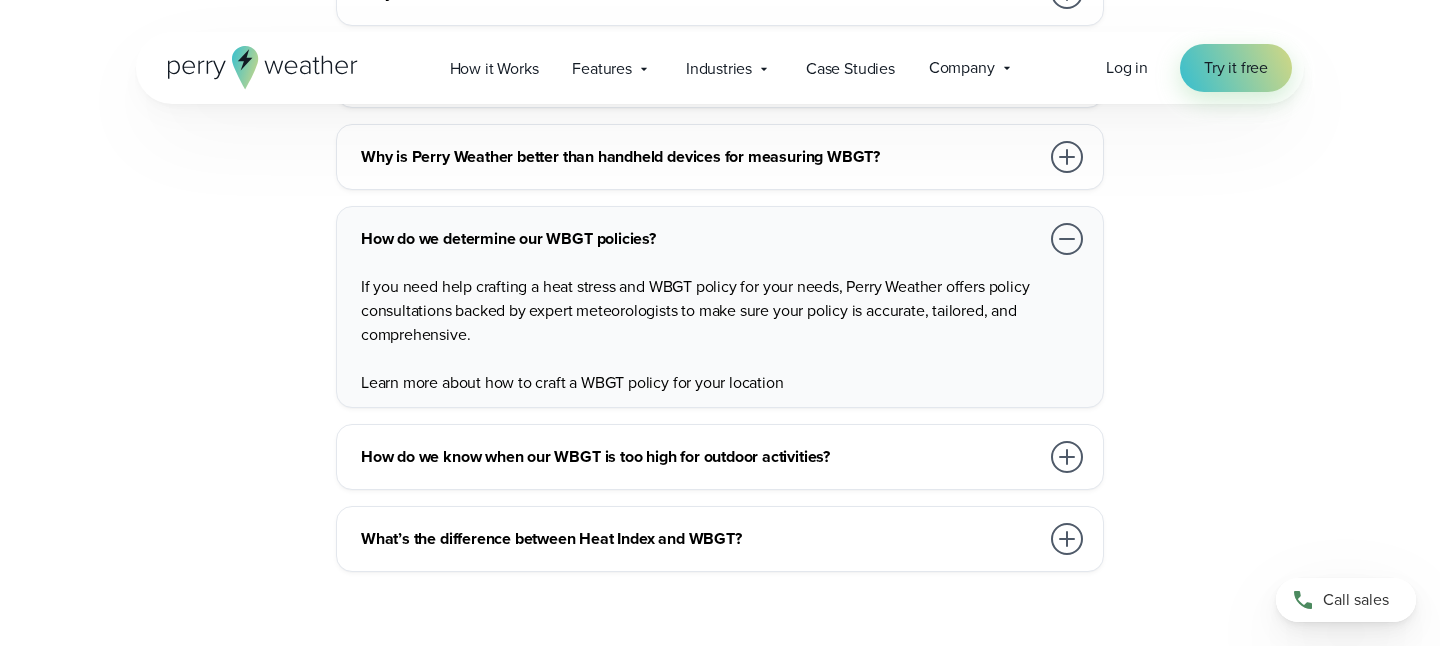click on "How do we know when our WBGT is too high for outdoor activities?" at bounding box center [700, 457] 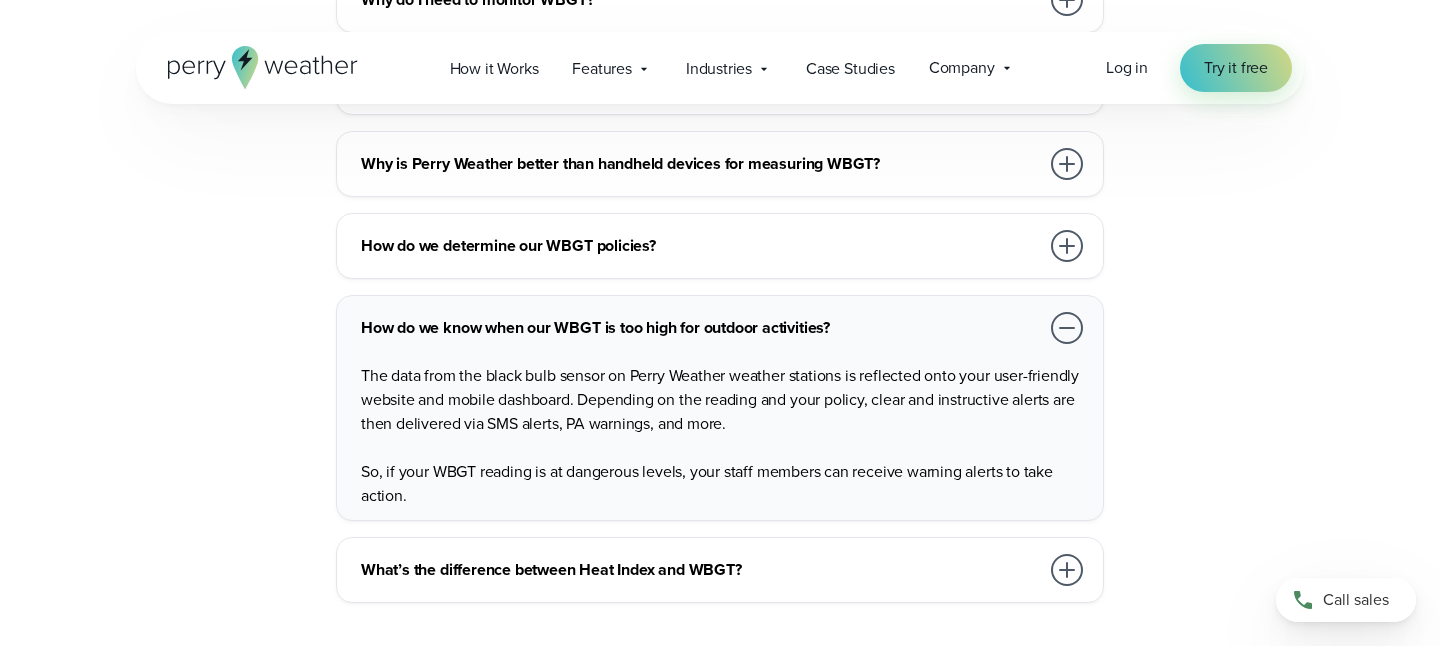 scroll, scrollTop: 5968, scrollLeft: 0, axis: vertical 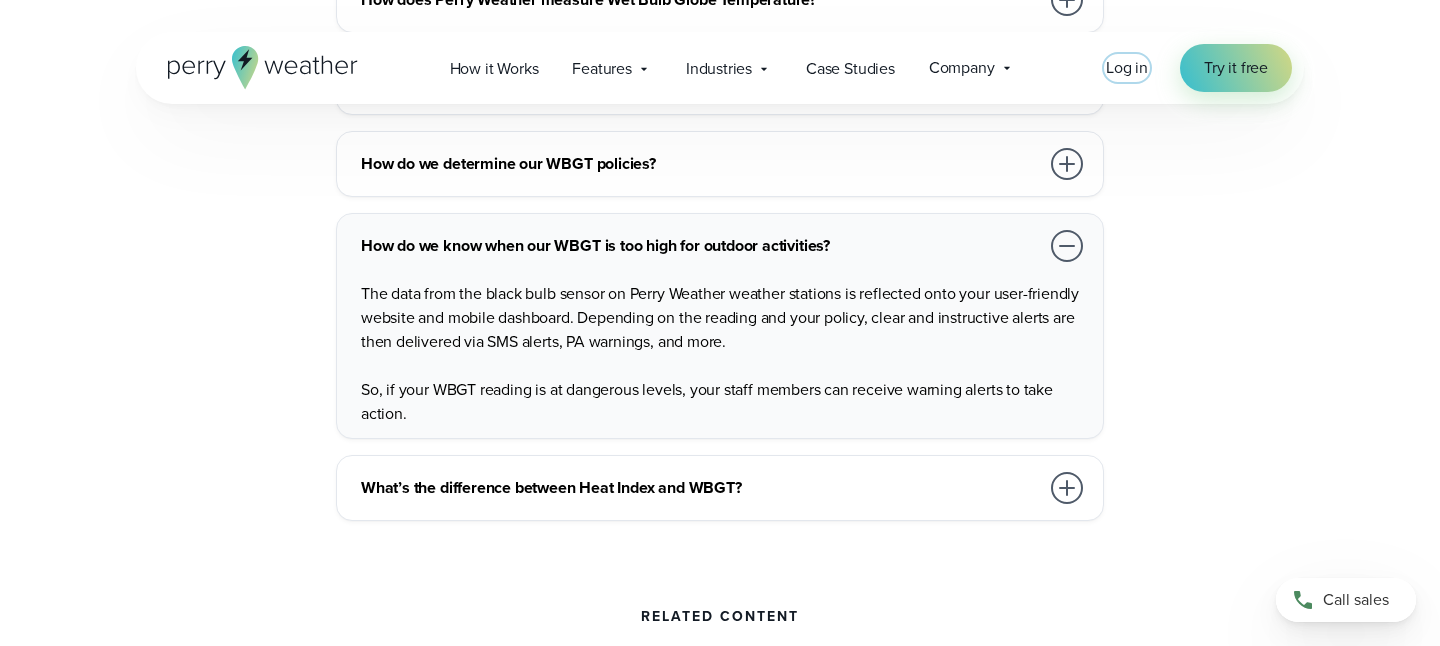 click on "Log in" at bounding box center (1127, 67) 